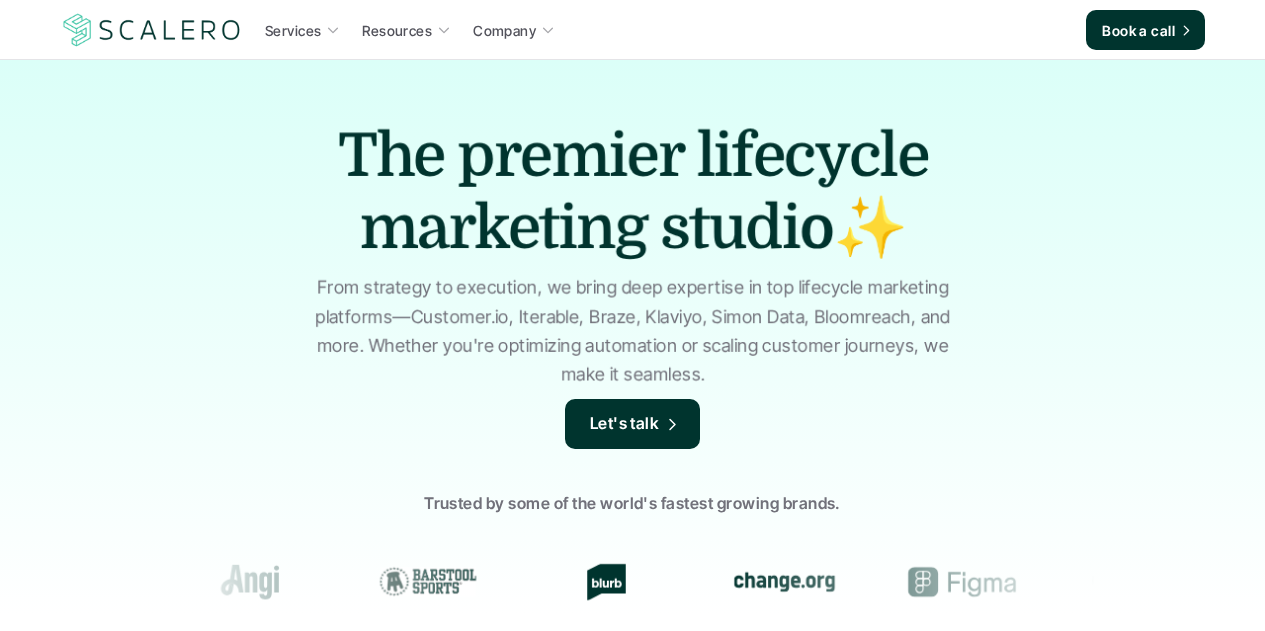 scroll, scrollTop: 0, scrollLeft: 0, axis: both 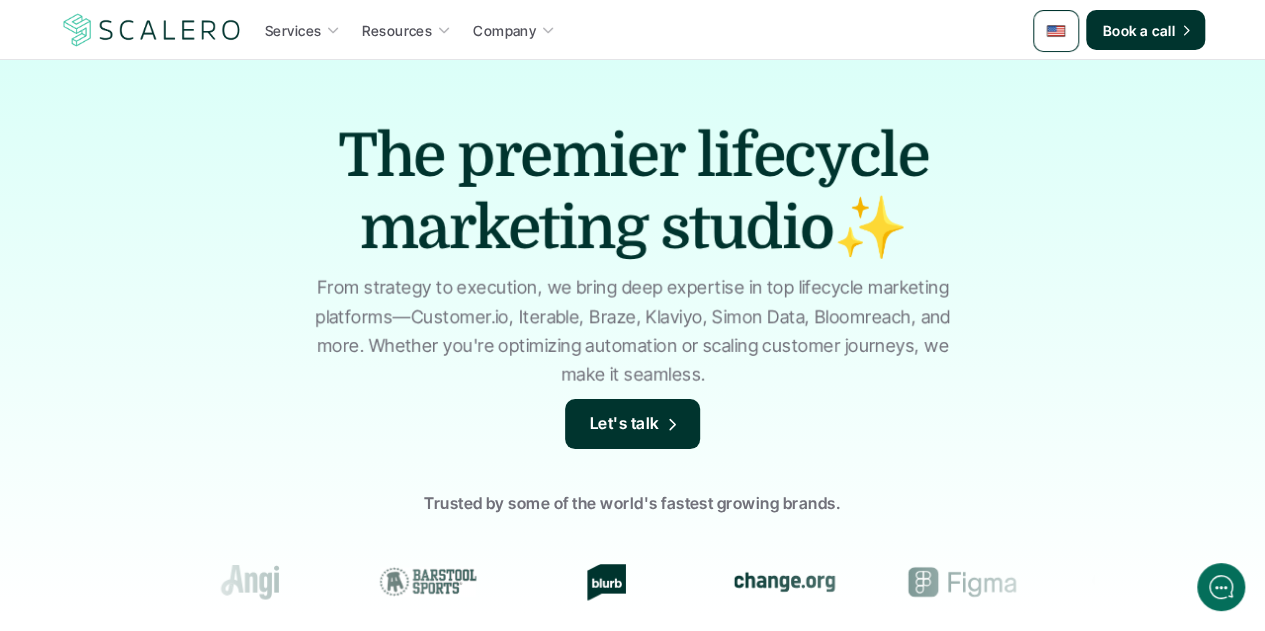 click at bounding box center (1056, 31) 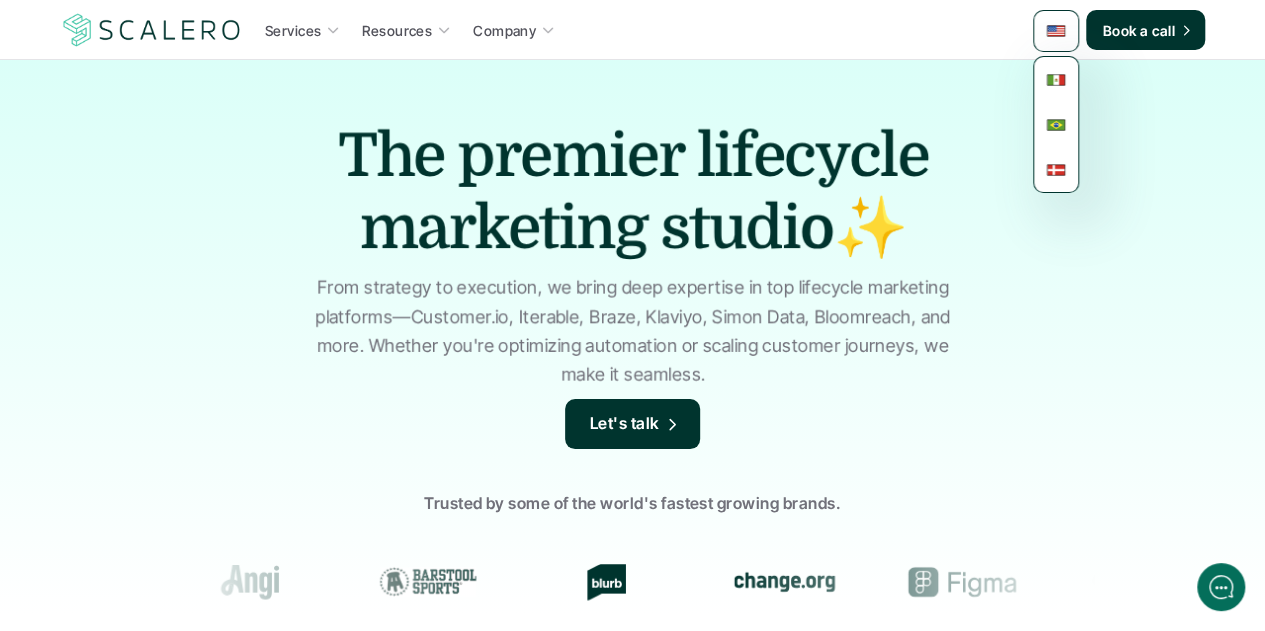 click at bounding box center (1056, 80) 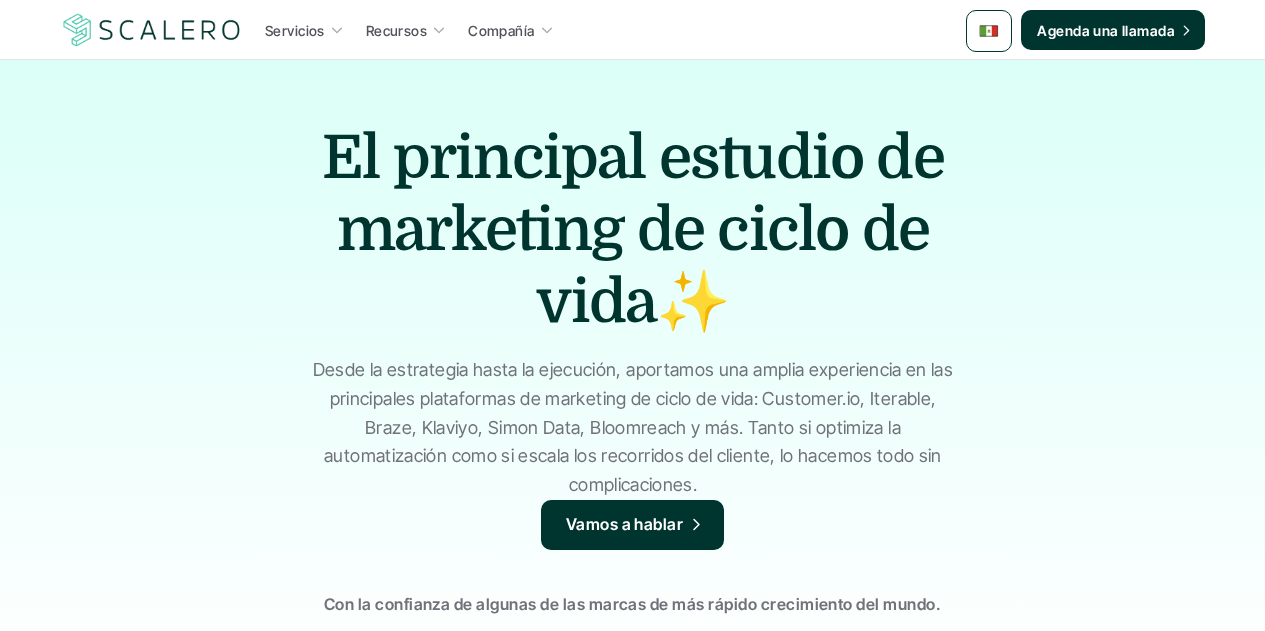 scroll, scrollTop: 0, scrollLeft: 0, axis: both 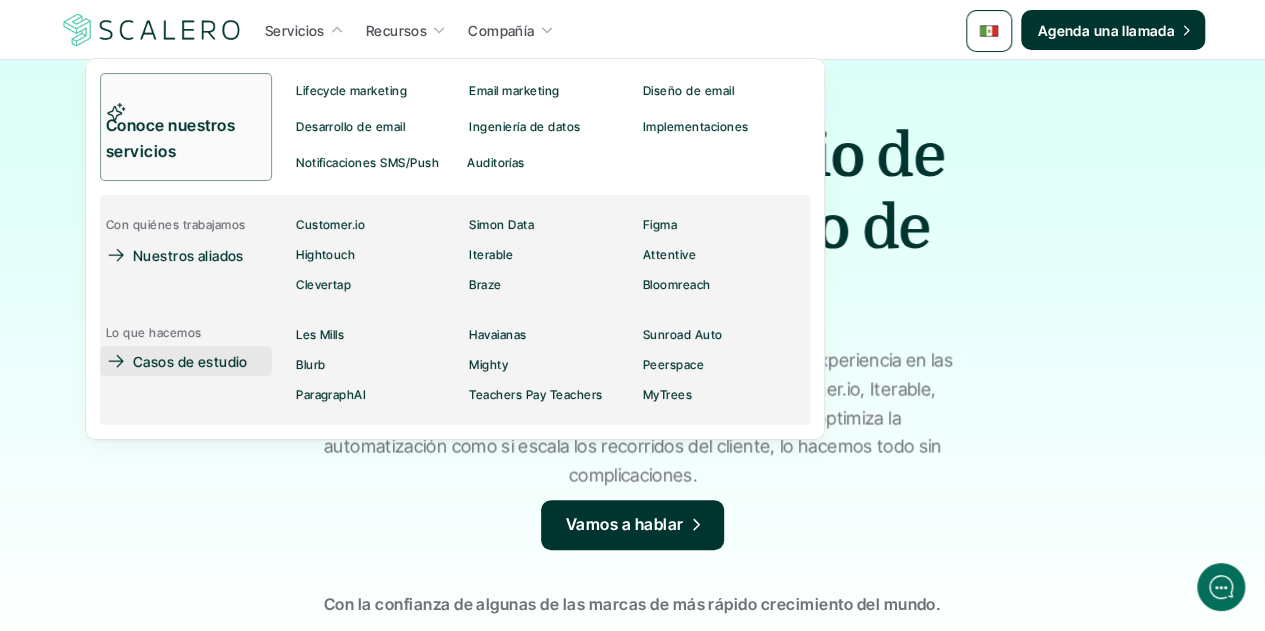click on "Casos de estudio" at bounding box center (190, 361) 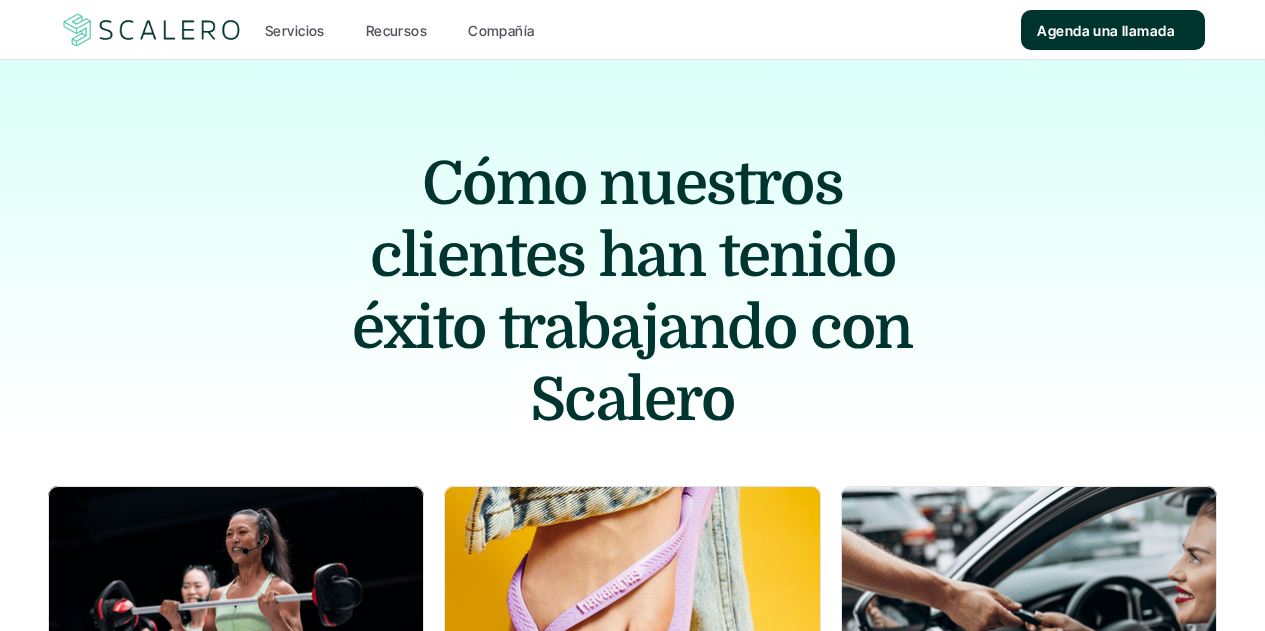 scroll, scrollTop: 0, scrollLeft: 0, axis: both 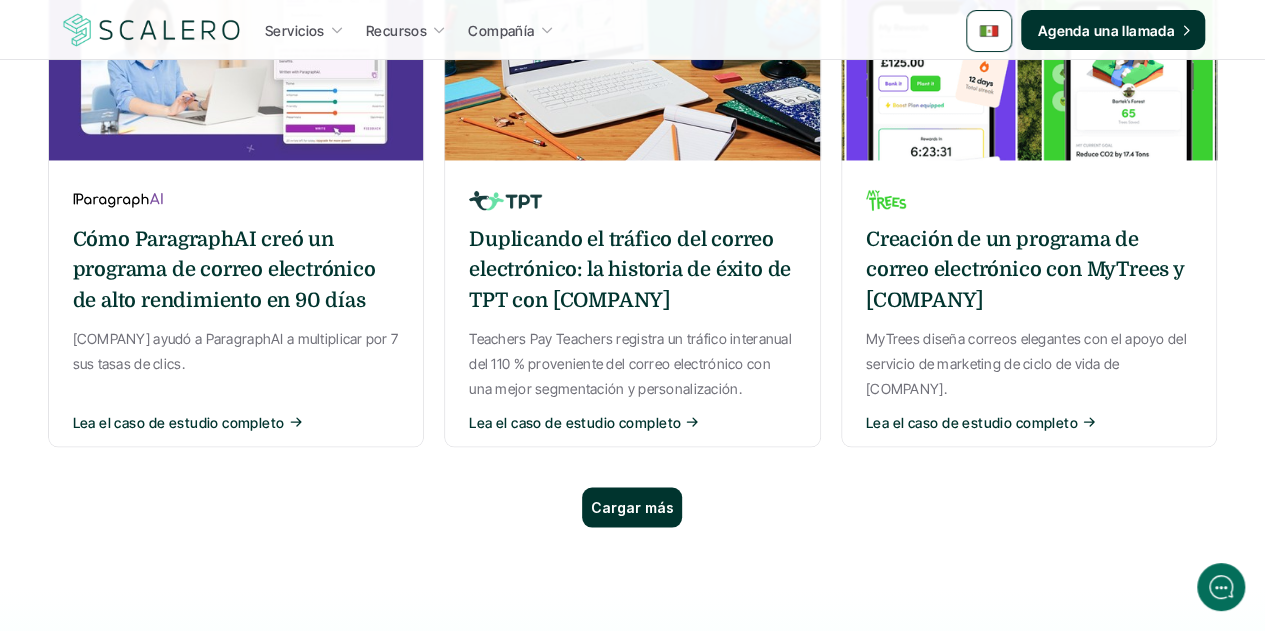 click on "Cargar más" at bounding box center [632, 507] 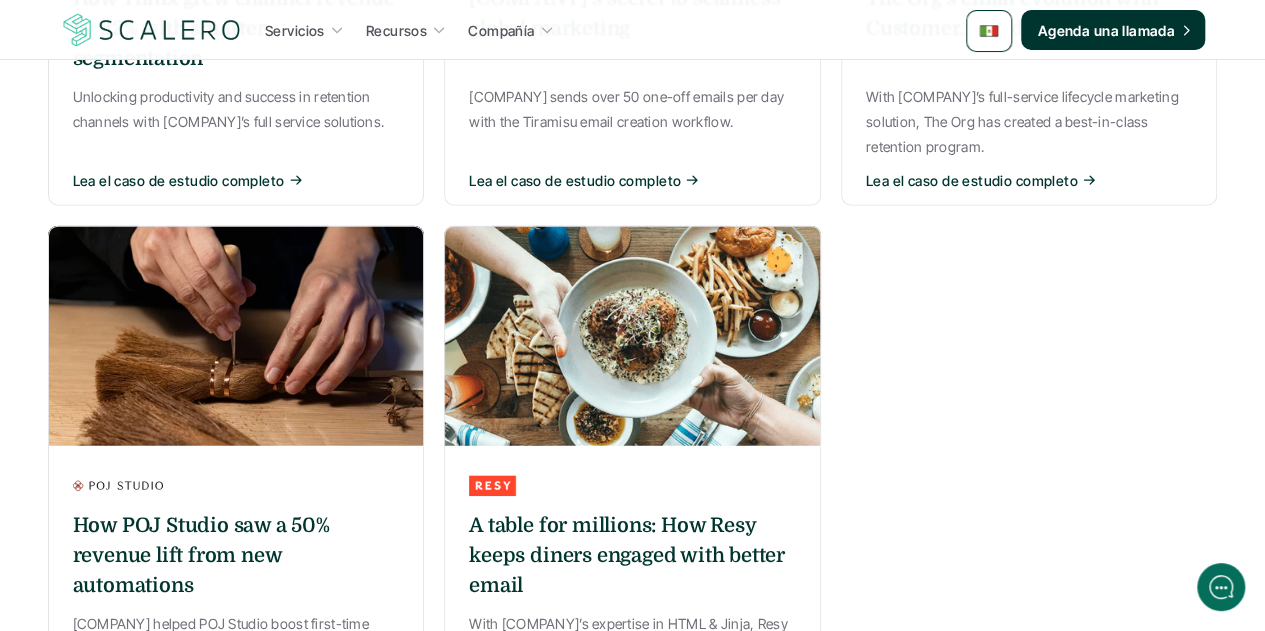 scroll, scrollTop: 2400, scrollLeft: 0, axis: vertical 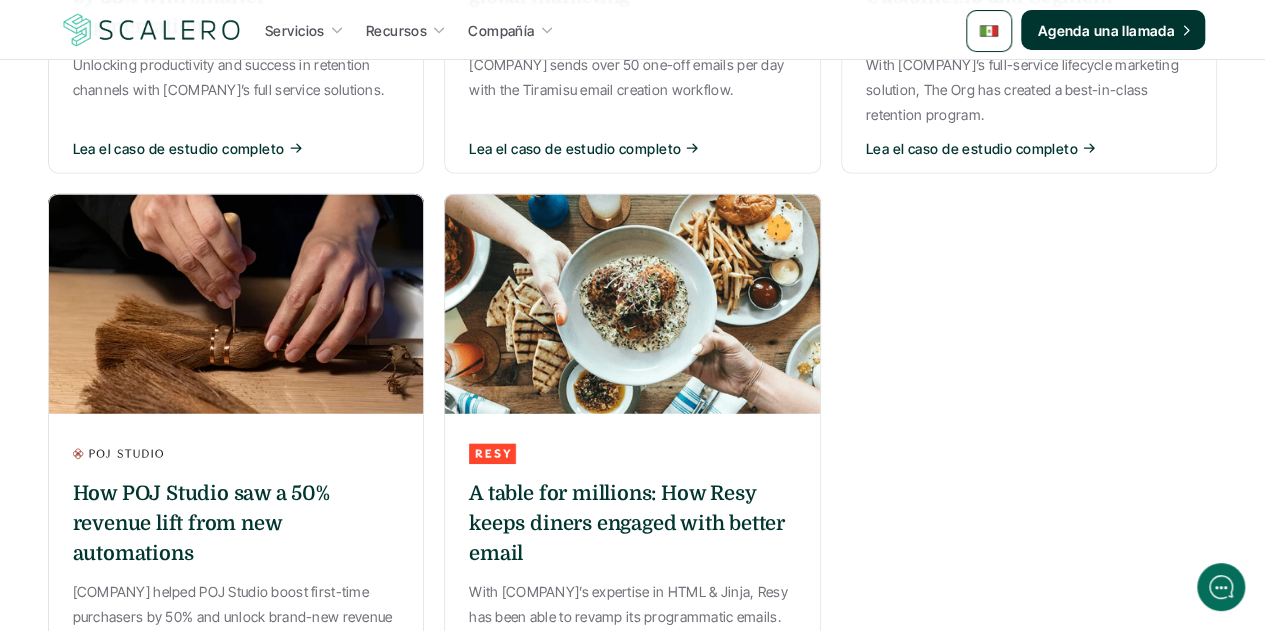 click on "How POJ Studio saw a 50% revenue lift from new automations" at bounding box center (236, 524) 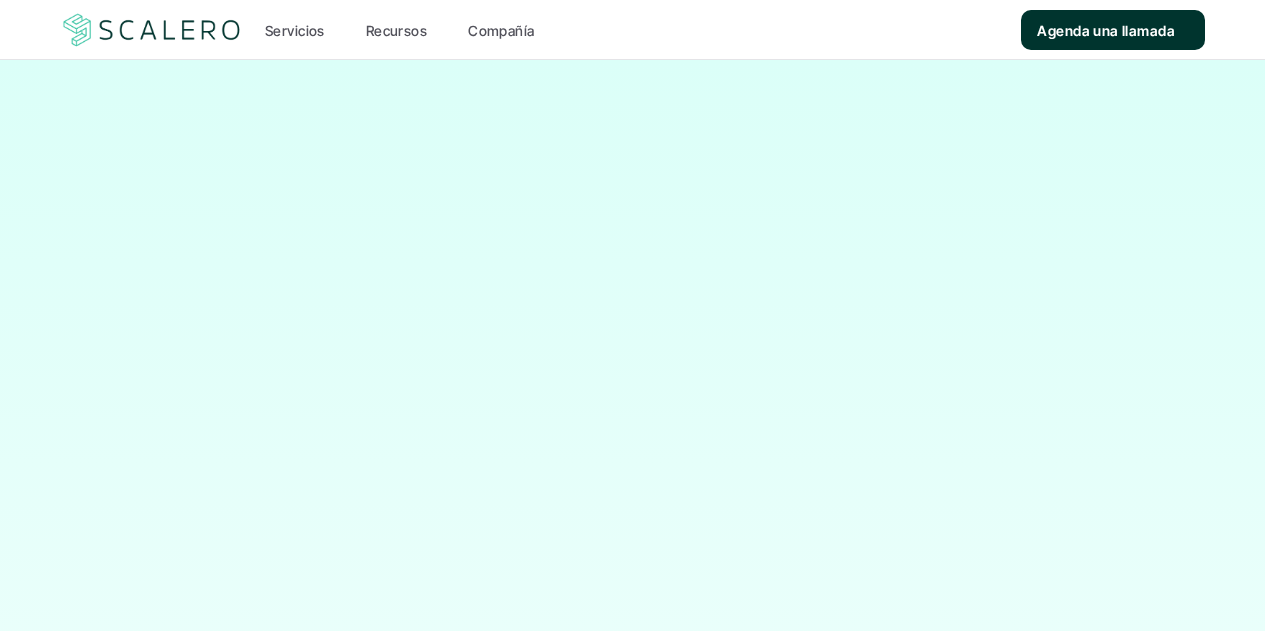 scroll, scrollTop: 0, scrollLeft: 0, axis: both 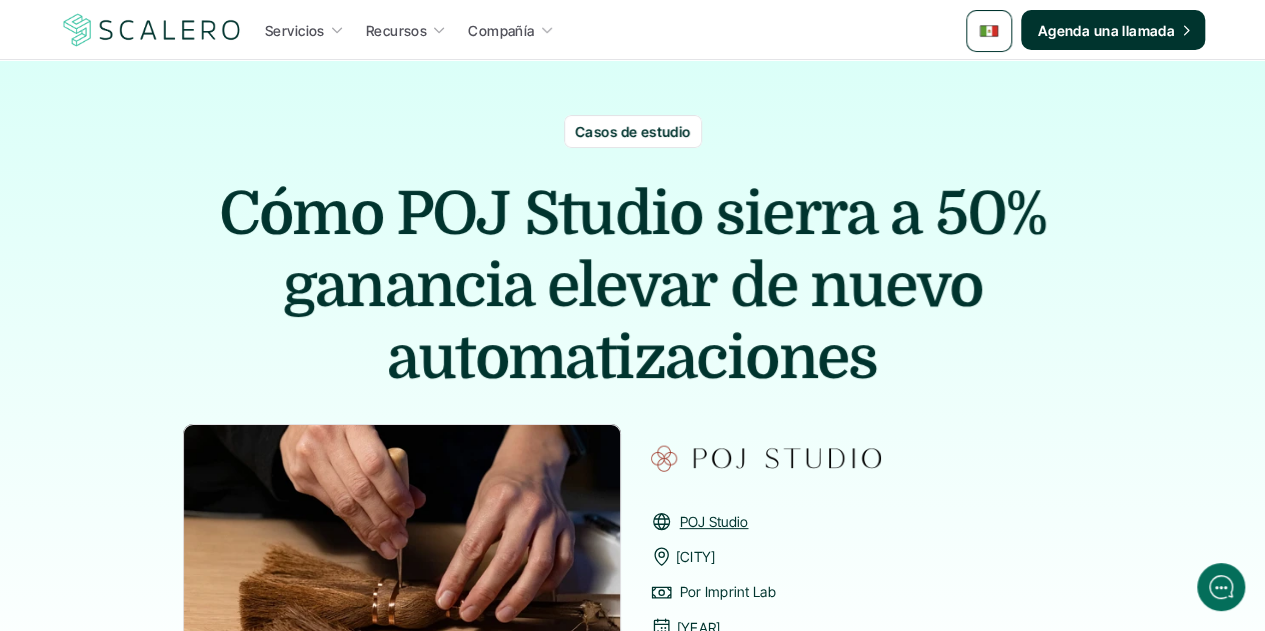click on "sierra" at bounding box center [796, 214] 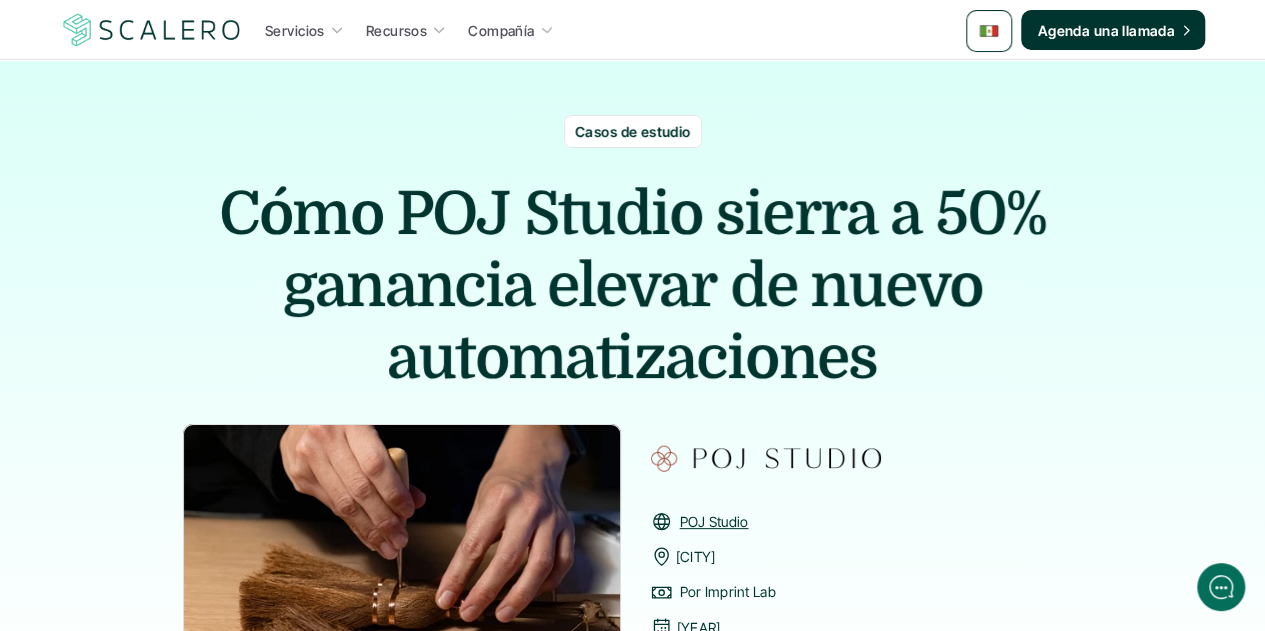 scroll, scrollTop: 500, scrollLeft: 0, axis: vertical 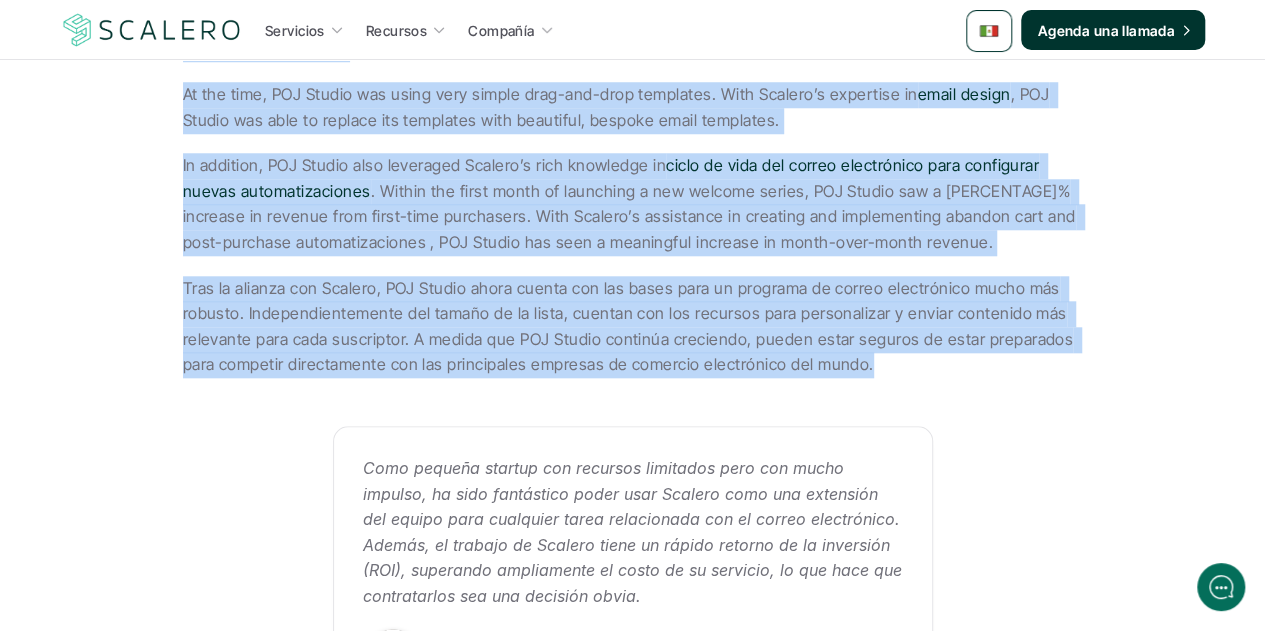 drag, startPoint x: 183, startPoint y: 243, endPoint x: 866, endPoint y: 366, distance: 693.98706 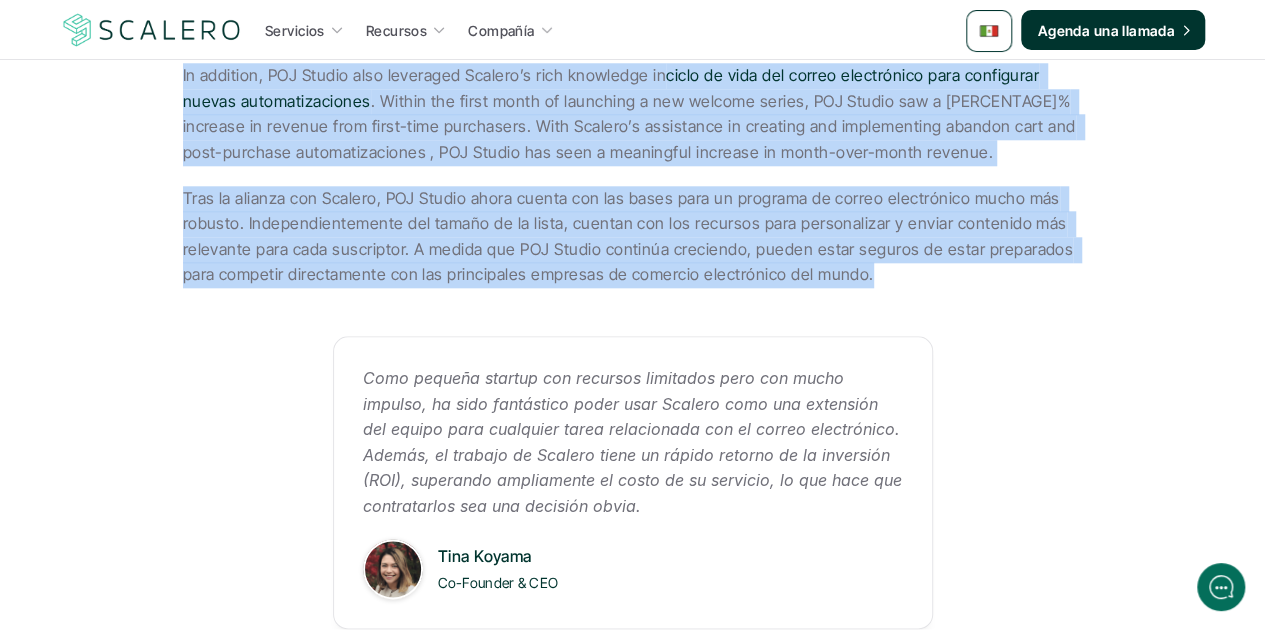 scroll, scrollTop: 1074, scrollLeft: 0, axis: vertical 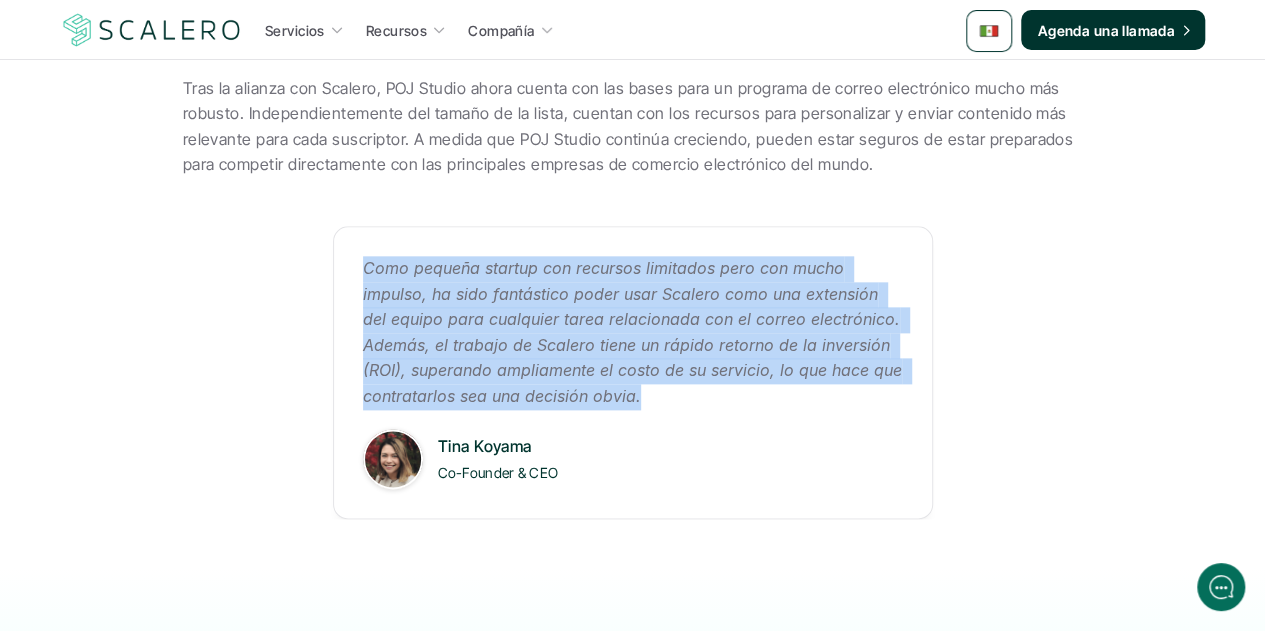 drag, startPoint x: 638, startPoint y: 397, endPoint x: 358, endPoint y: 277, distance: 304.63092 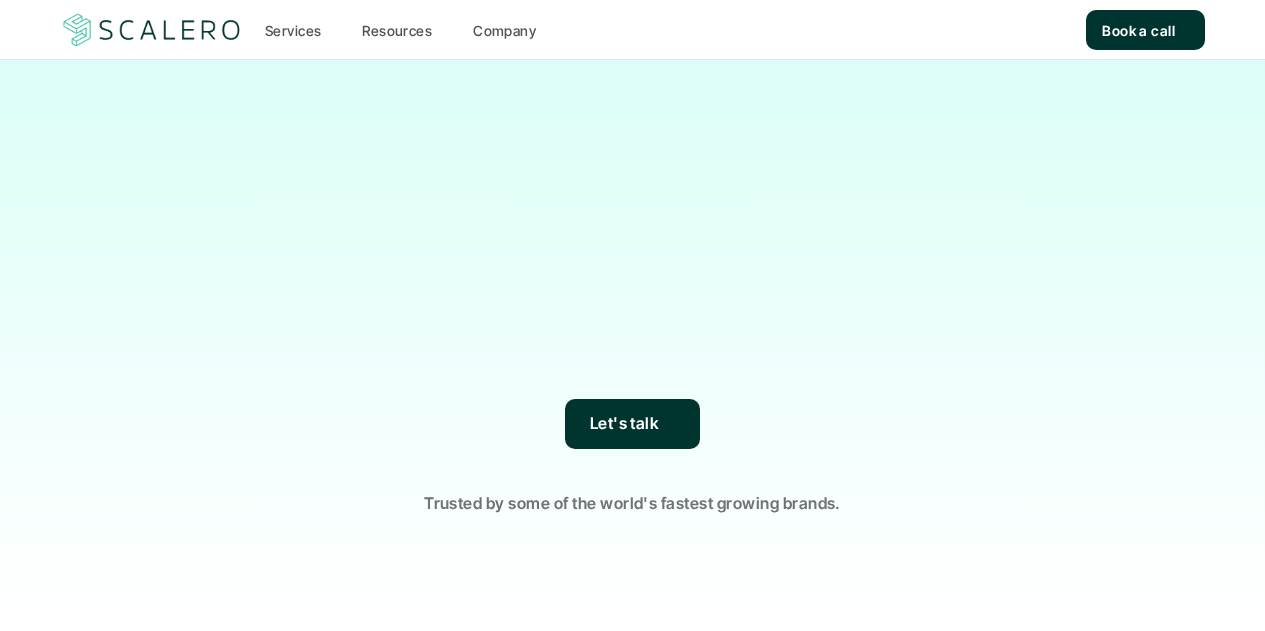 scroll, scrollTop: 0, scrollLeft: 0, axis: both 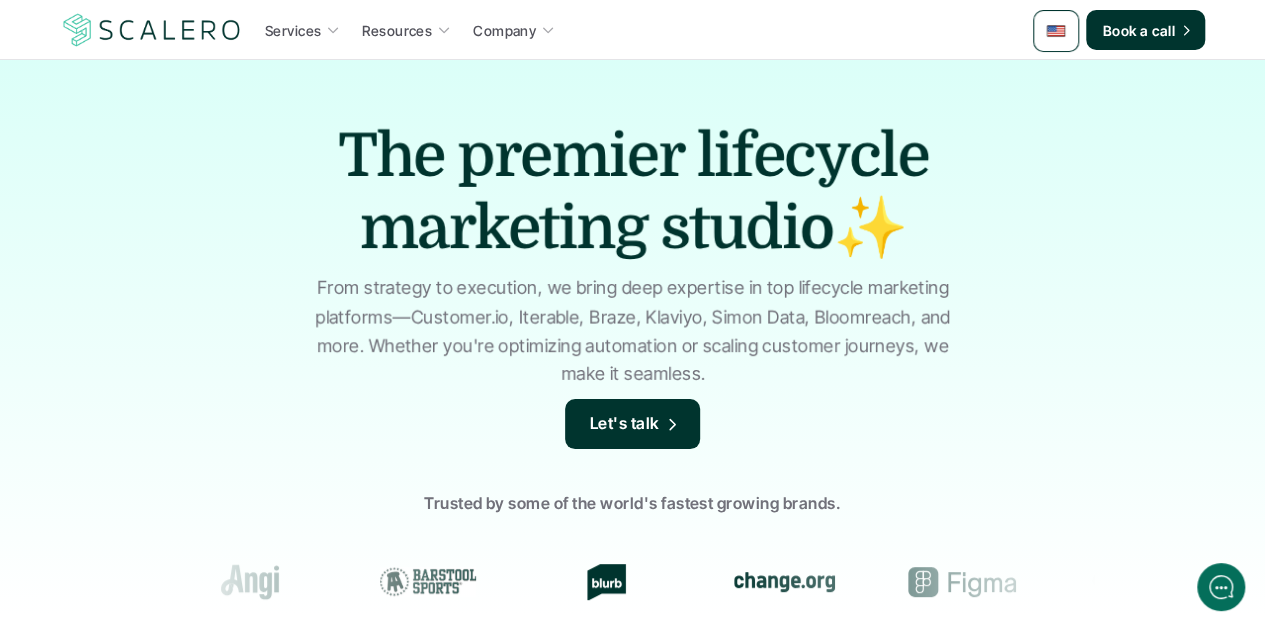 click 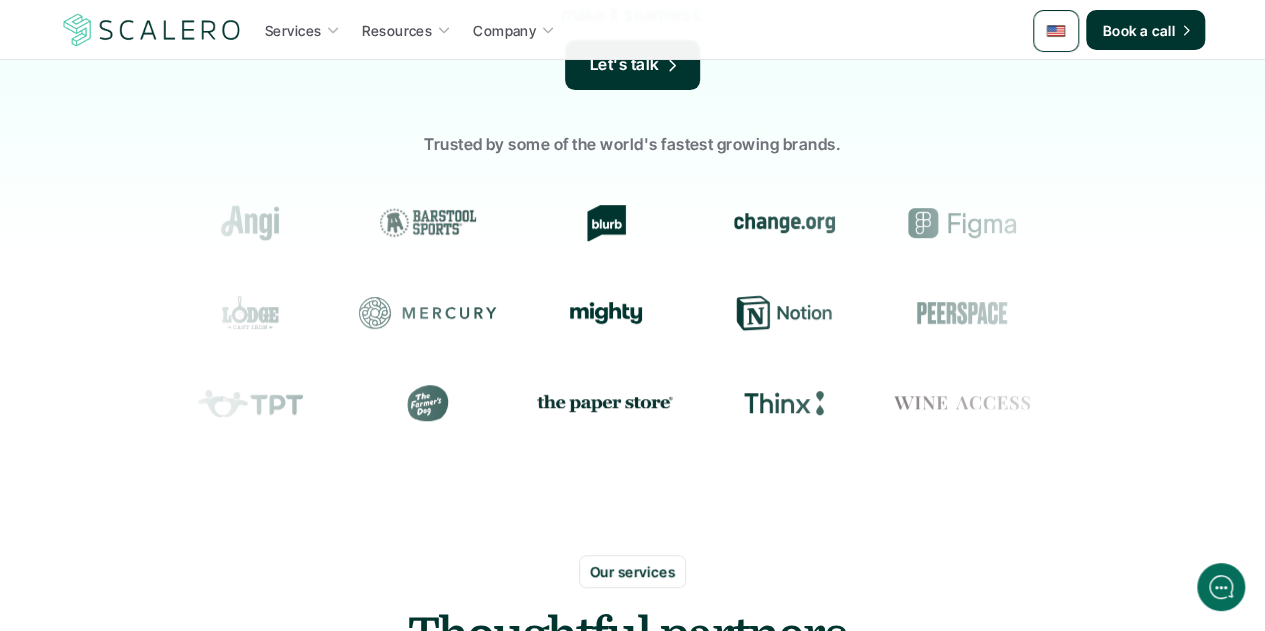 scroll, scrollTop: 100, scrollLeft: 0, axis: vertical 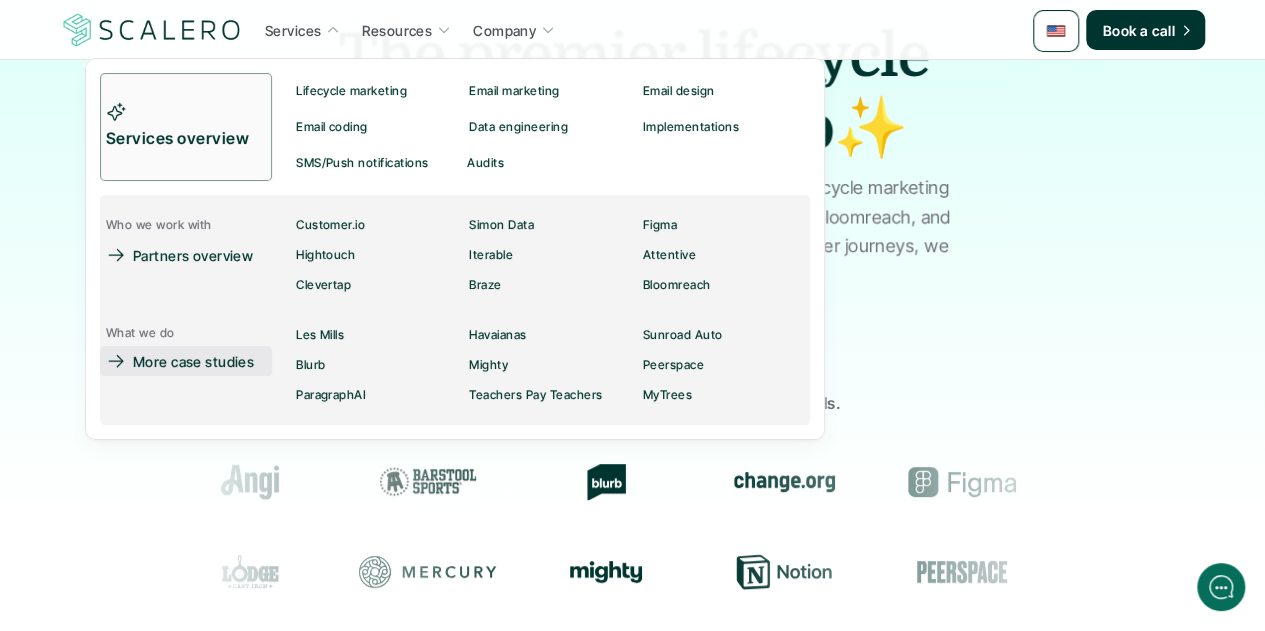 click on "More case studies" at bounding box center (193, 361) 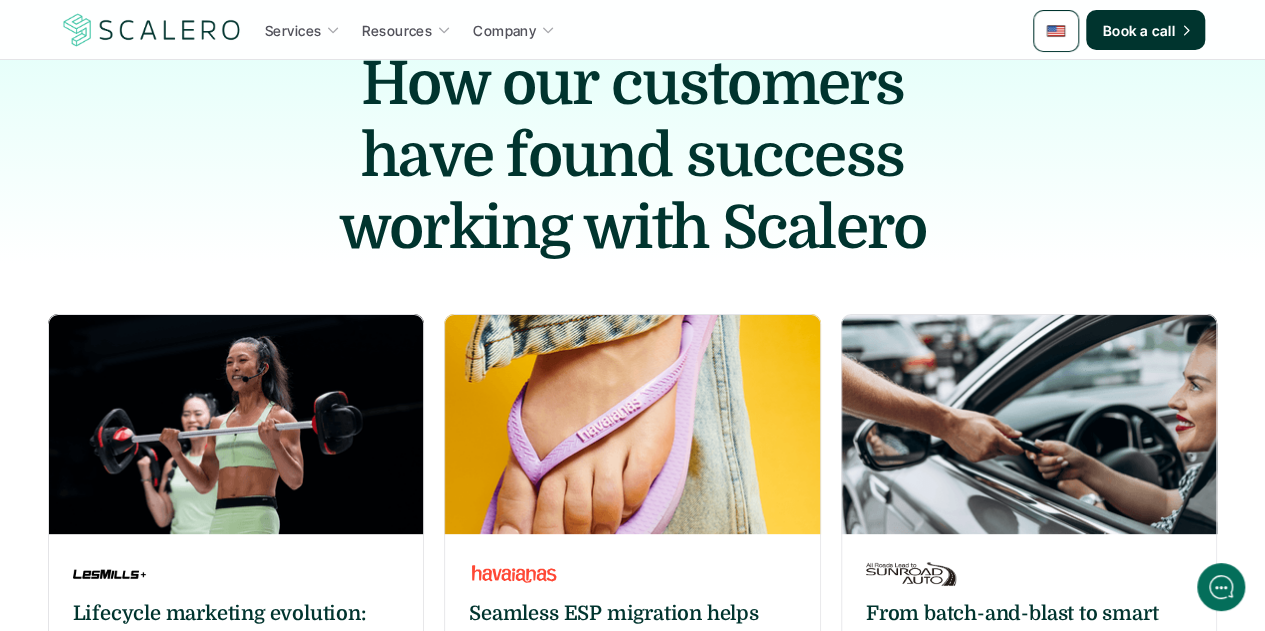 scroll, scrollTop: 0, scrollLeft: 0, axis: both 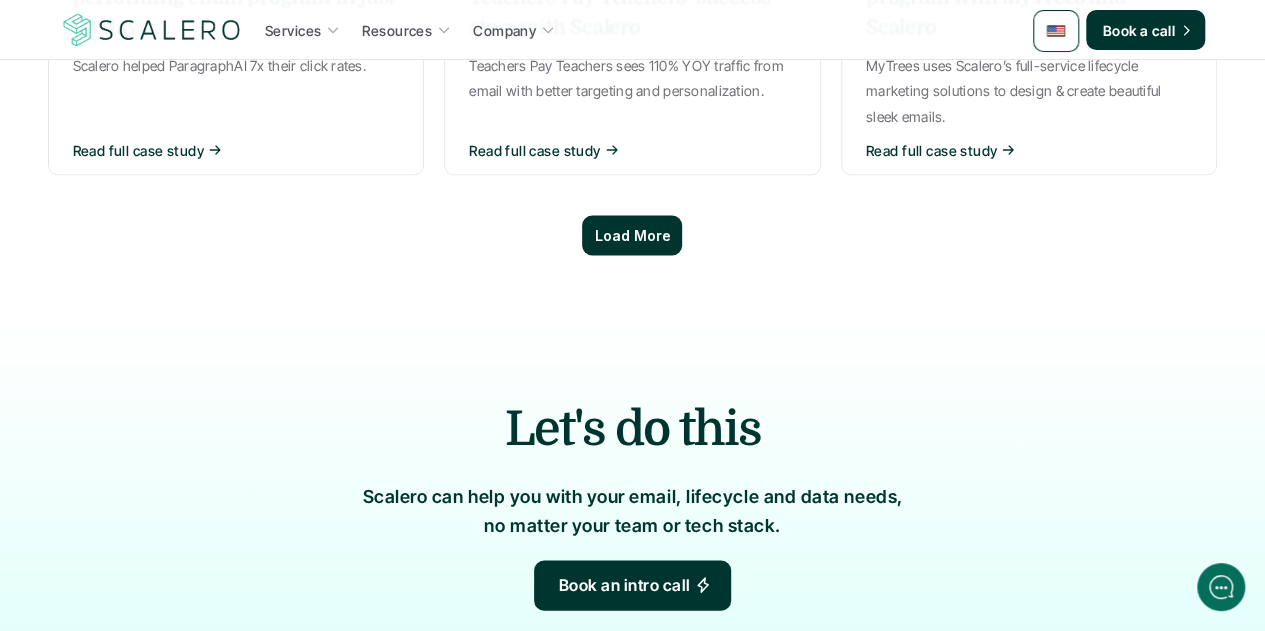 click on "Load More" at bounding box center (632, 235) 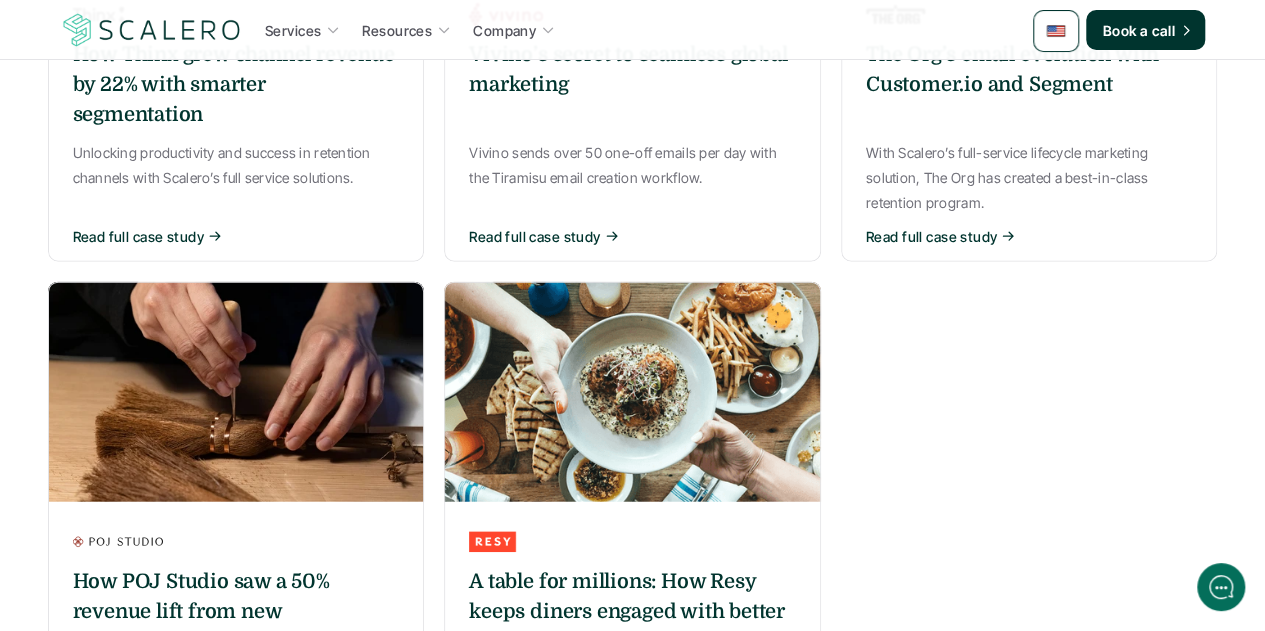scroll, scrollTop: 2400, scrollLeft: 0, axis: vertical 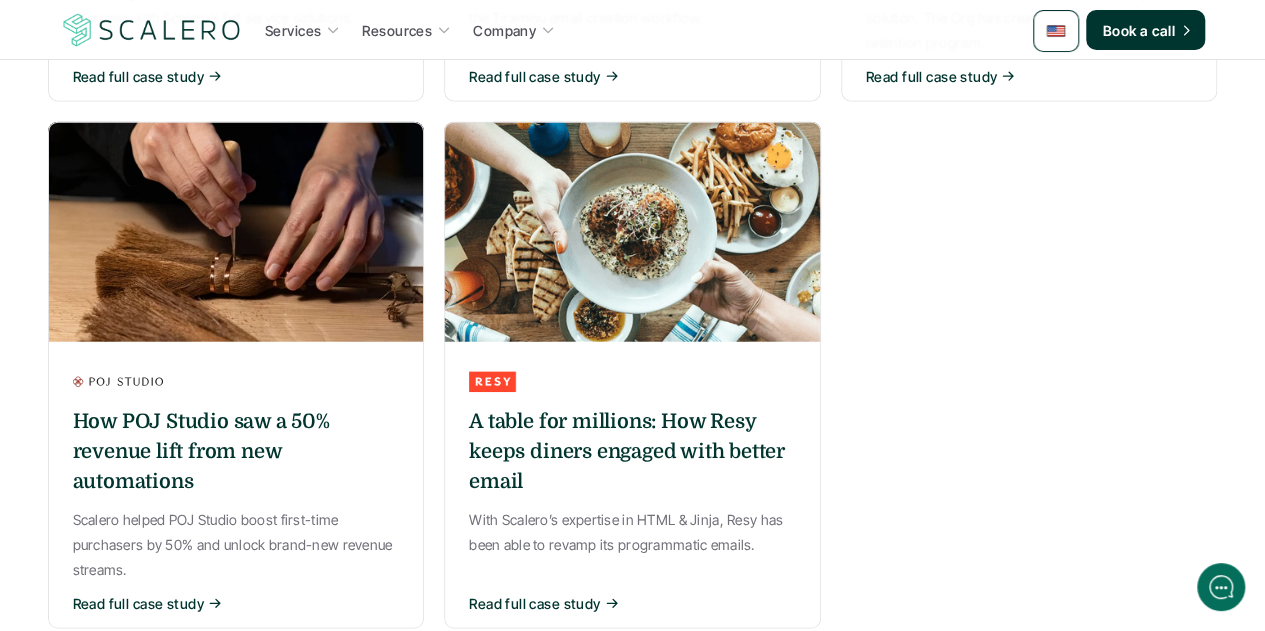 click on "How POJ Studio saw a 50% revenue lift from new automations" at bounding box center (236, 452) 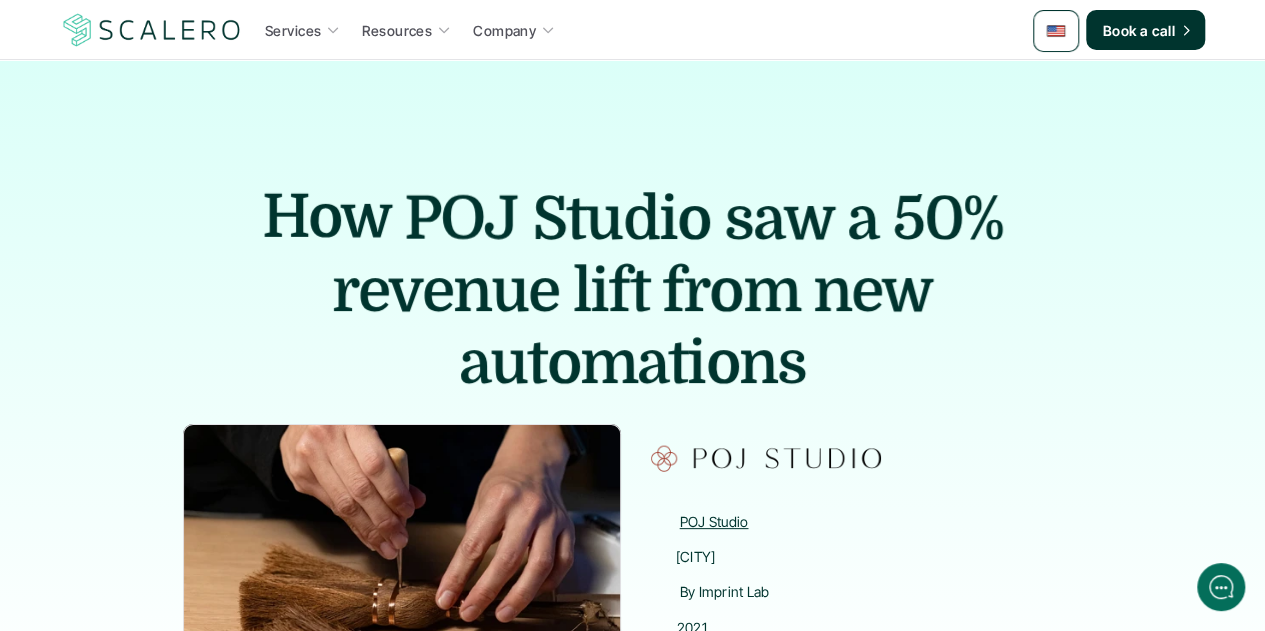 scroll, scrollTop: 0, scrollLeft: 0, axis: both 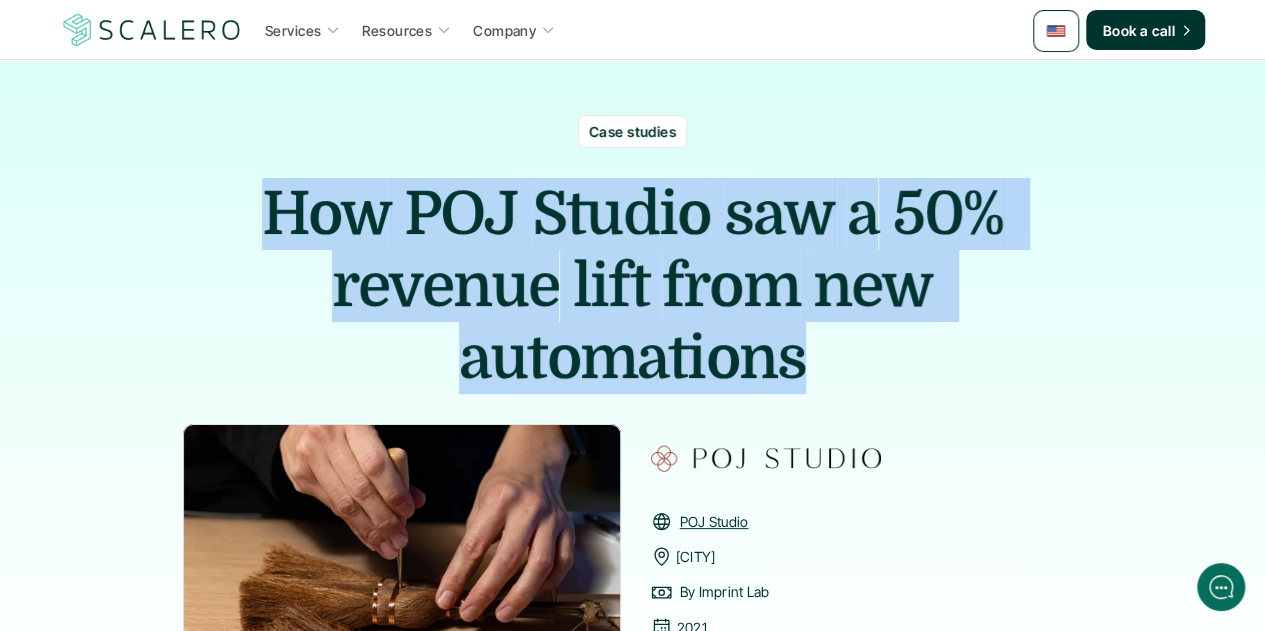 drag, startPoint x: 804, startPoint y: 347, endPoint x: 280, endPoint y: 210, distance: 541.61334 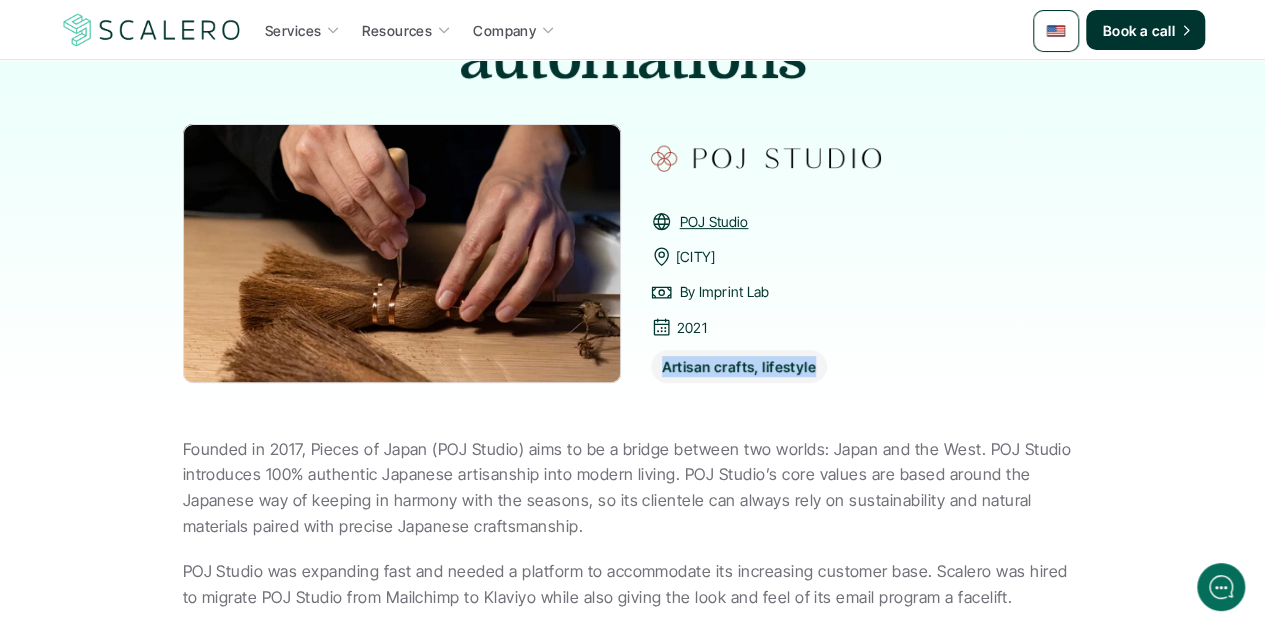 drag, startPoint x: 811, startPoint y: 371, endPoint x: 656, endPoint y: 373, distance: 155.01291 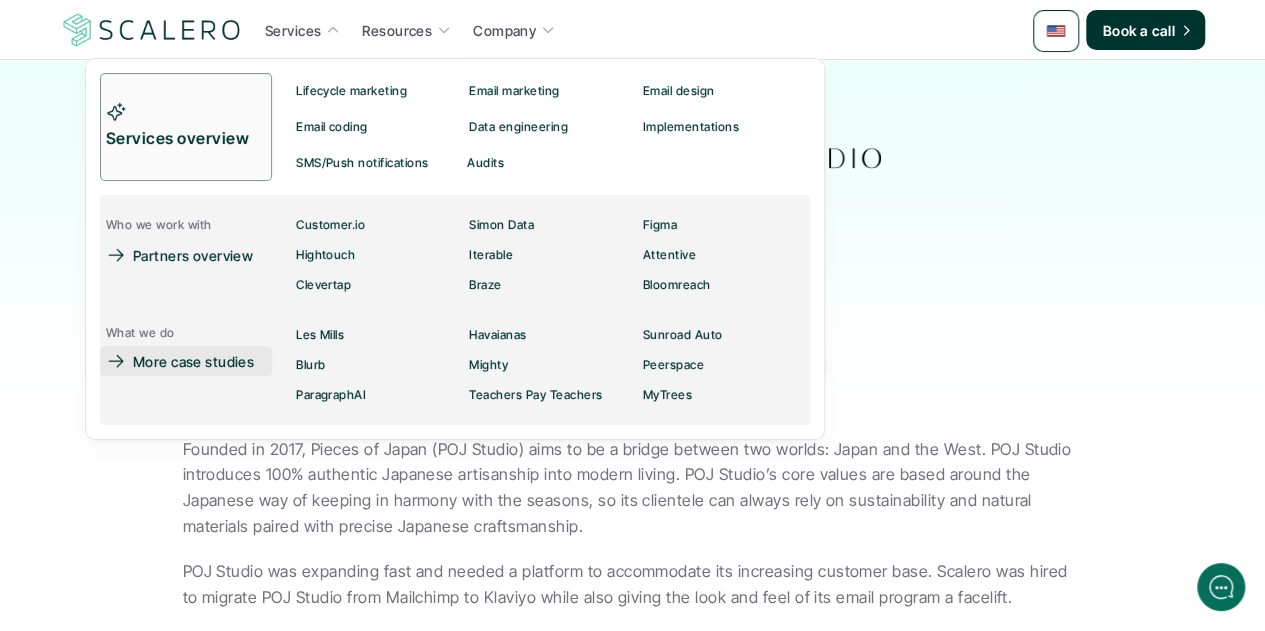 click on "More case studies" at bounding box center (193, 361) 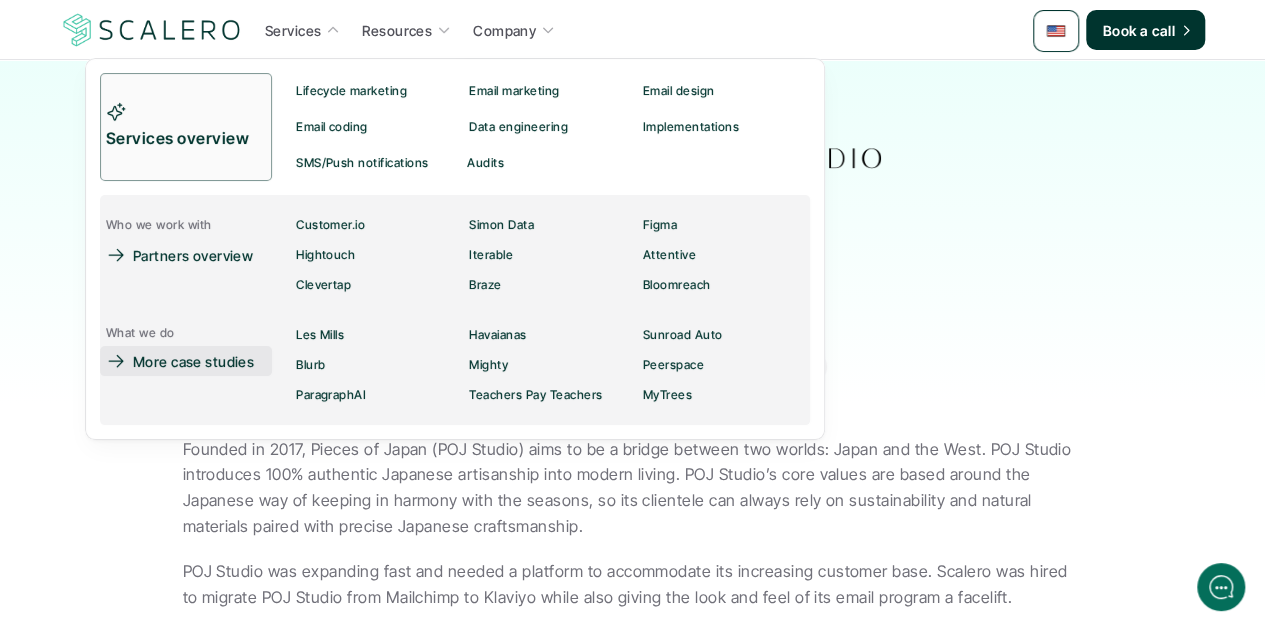 scroll, scrollTop: 0, scrollLeft: 0, axis: both 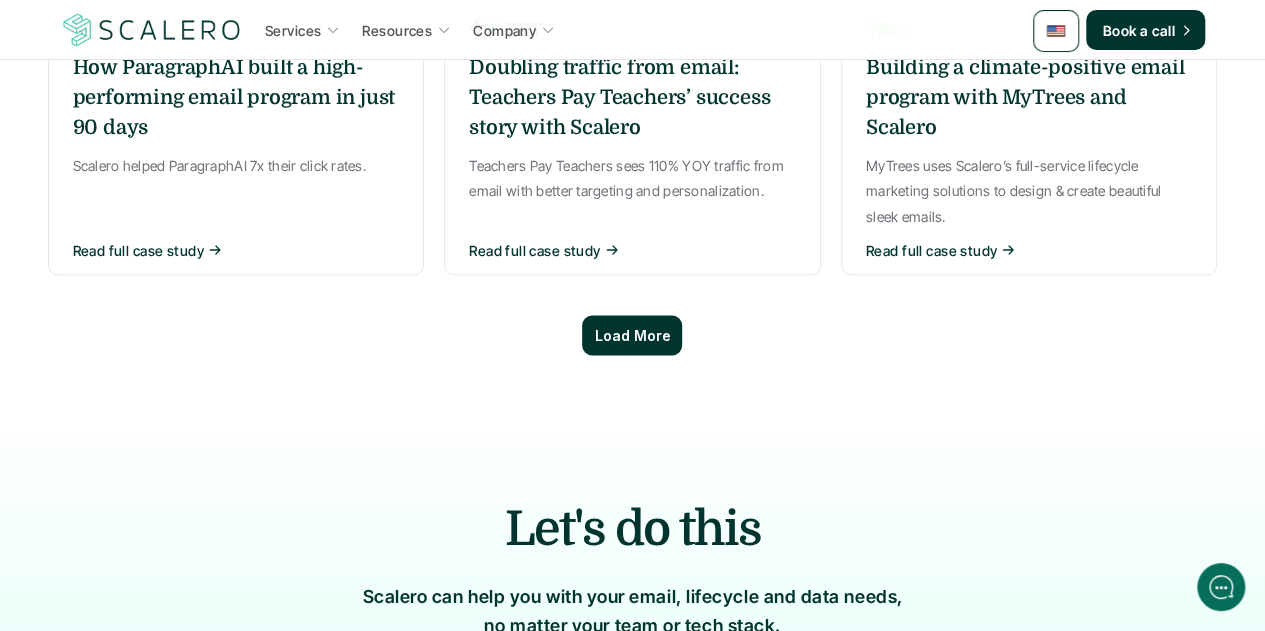 click on "Load More" at bounding box center (632, 335) 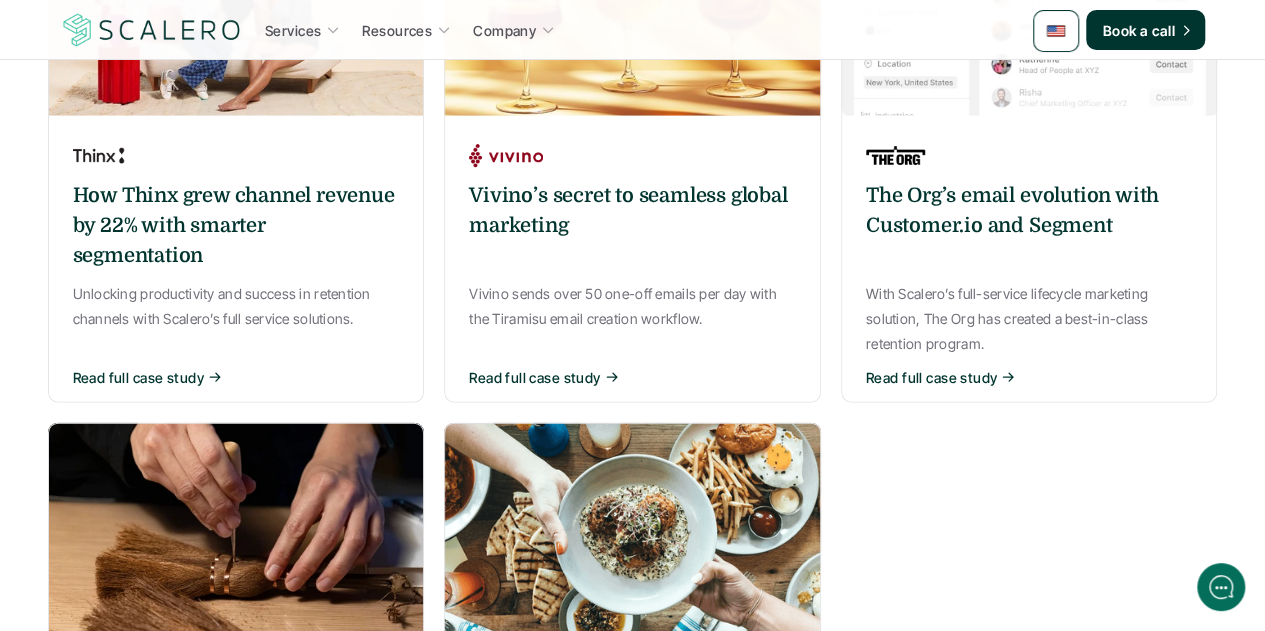 scroll, scrollTop: 2100, scrollLeft: 0, axis: vertical 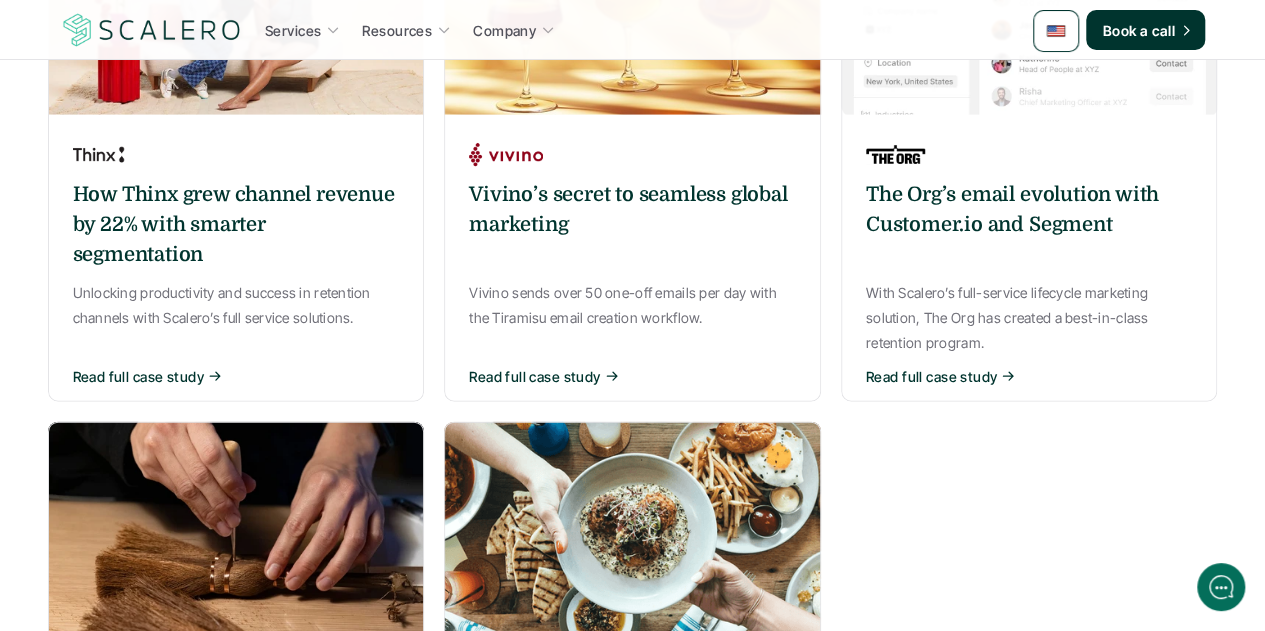 click at bounding box center (632, 532) 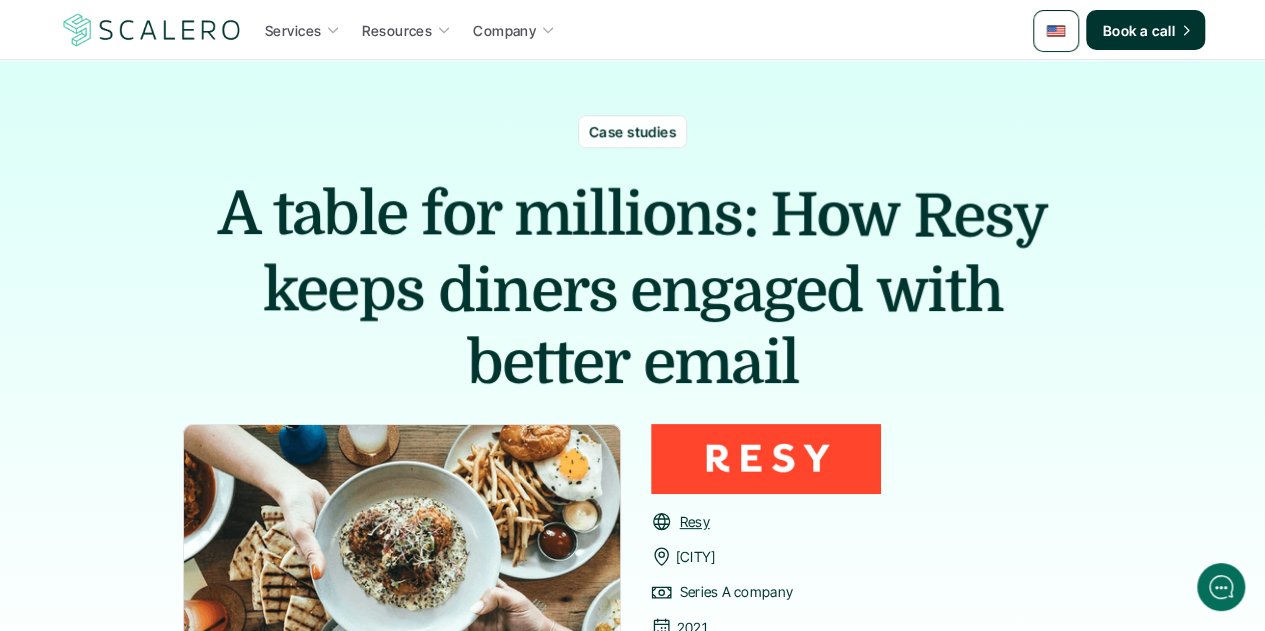 scroll, scrollTop: 0, scrollLeft: 0, axis: both 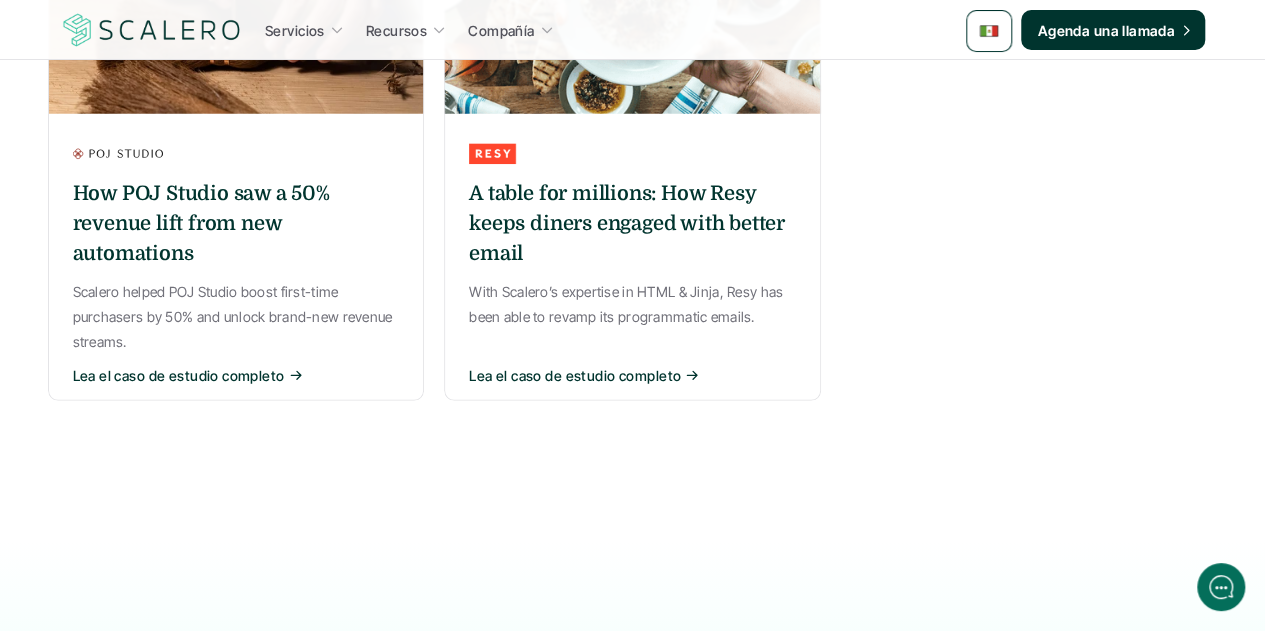 click on "With Scalero’s expertise in HTML & Jinja, Resy has been able to revamp its programmatic emails." at bounding box center (632, 304) 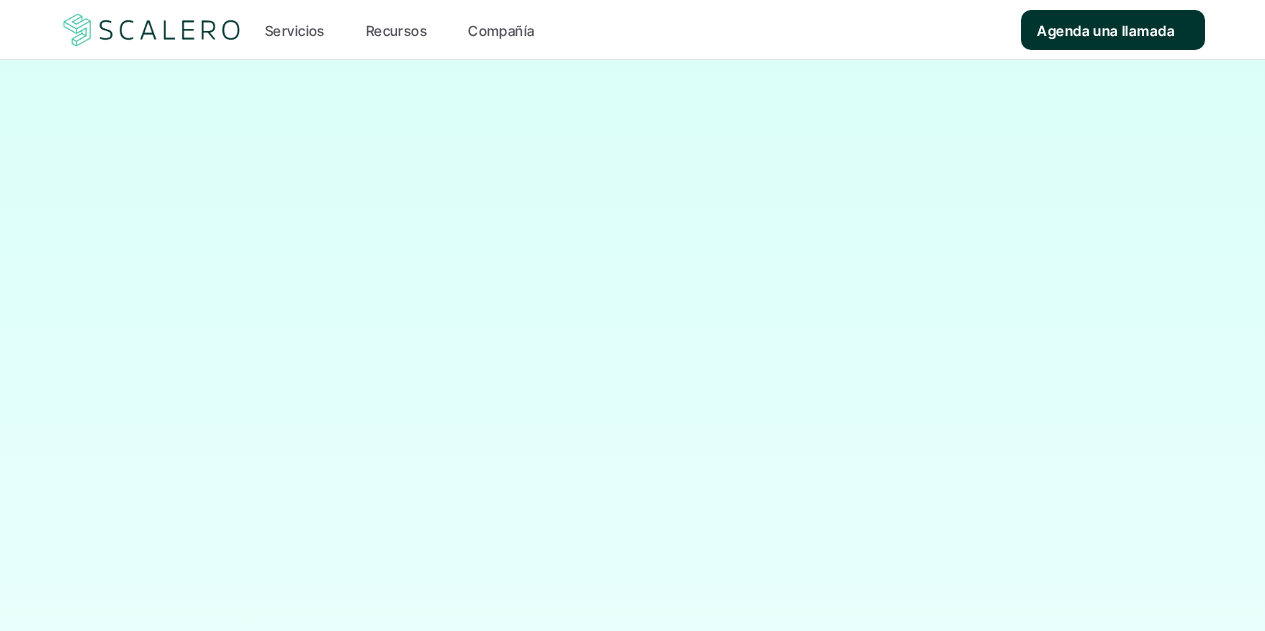 scroll, scrollTop: 0, scrollLeft: 0, axis: both 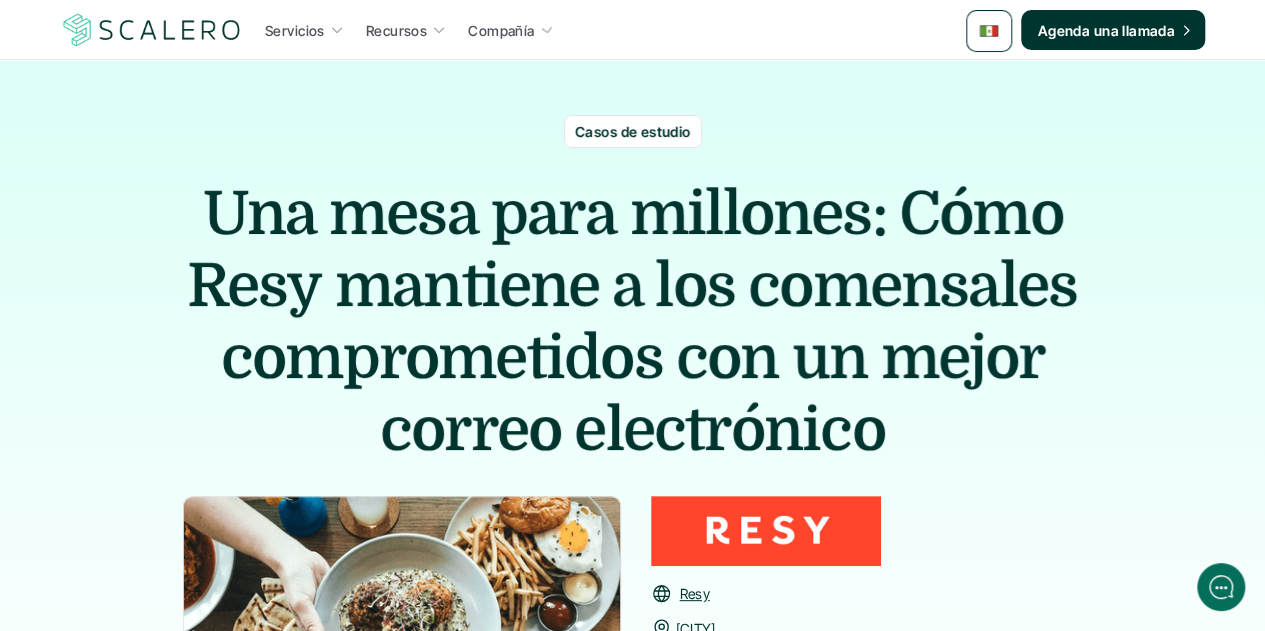 click on "mesa" at bounding box center (403, 214) 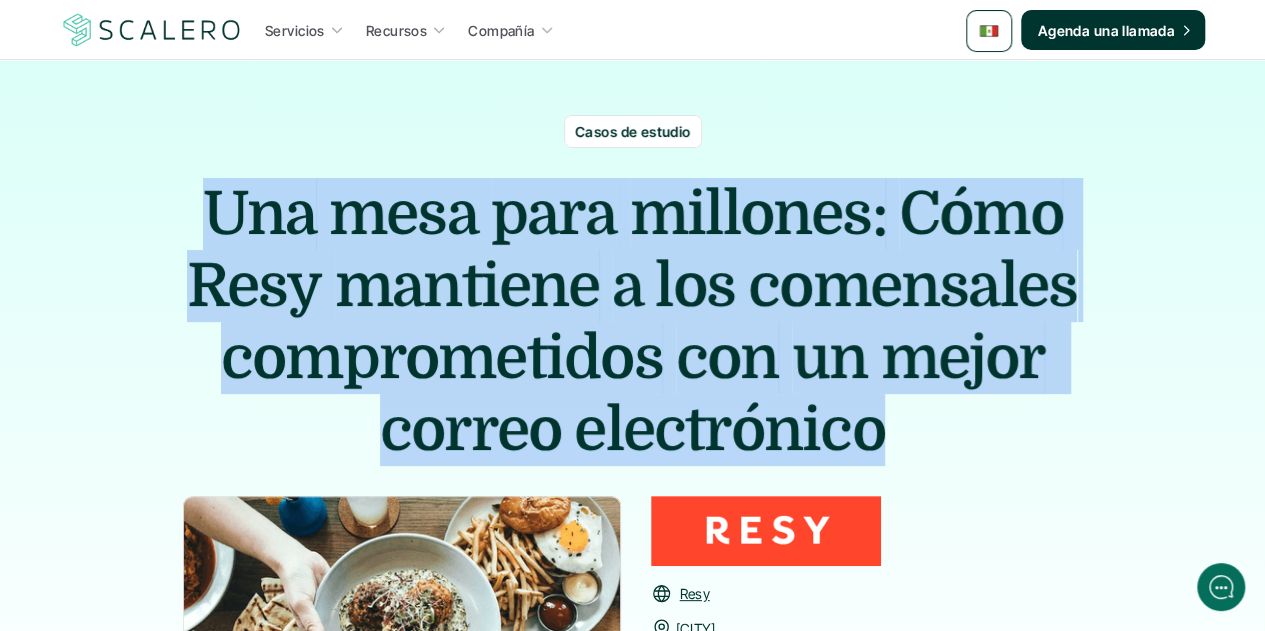 drag, startPoint x: 876, startPoint y: 485, endPoint x: 276, endPoint y: 228, distance: 652.7243 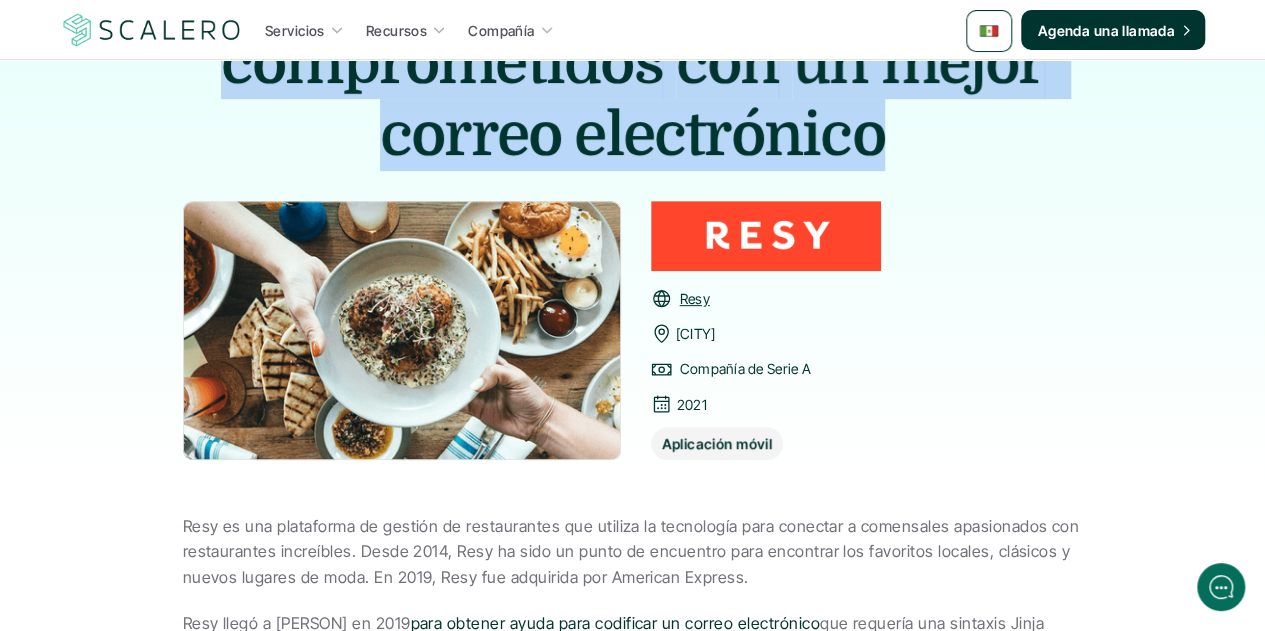 scroll, scrollTop: 600, scrollLeft: 0, axis: vertical 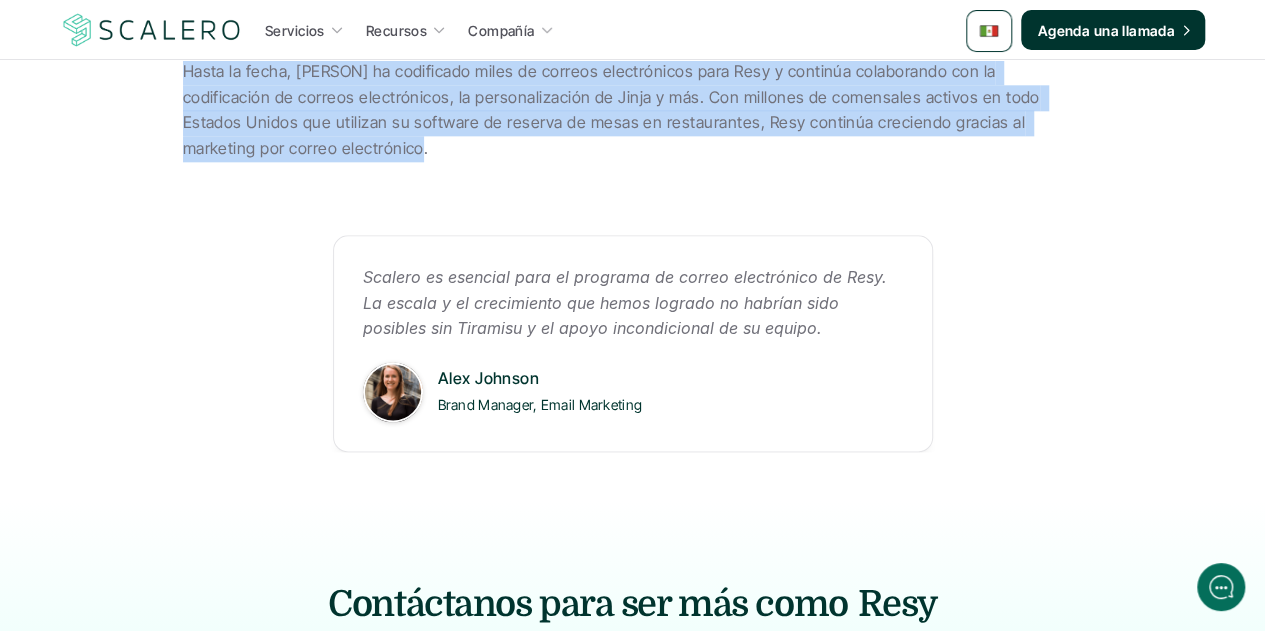 drag, startPoint x: 182, startPoint y: 288, endPoint x: 269, endPoint y: 229, distance: 105.11898 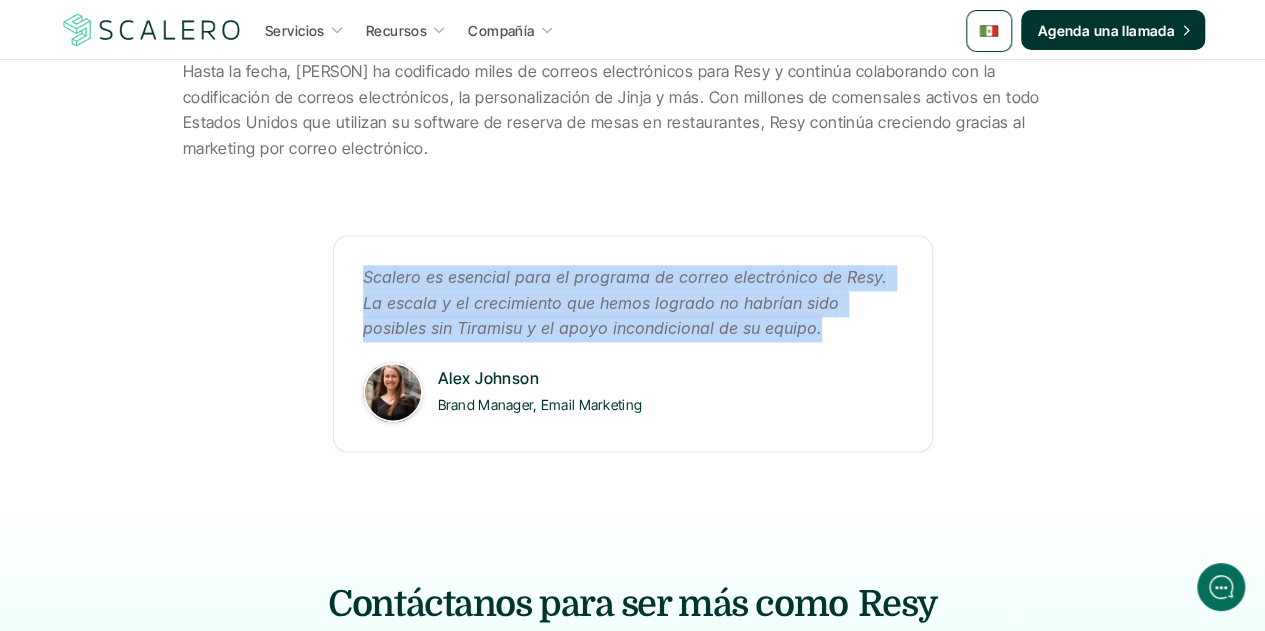 drag, startPoint x: 749, startPoint y: 404, endPoint x: 352, endPoint y: 353, distance: 400.26242 